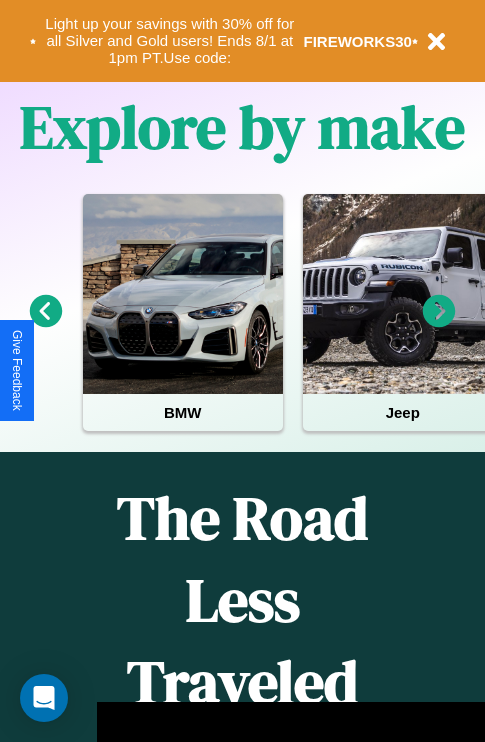 scroll, scrollTop: 2423, scrollLeft: 0, axis: vertical 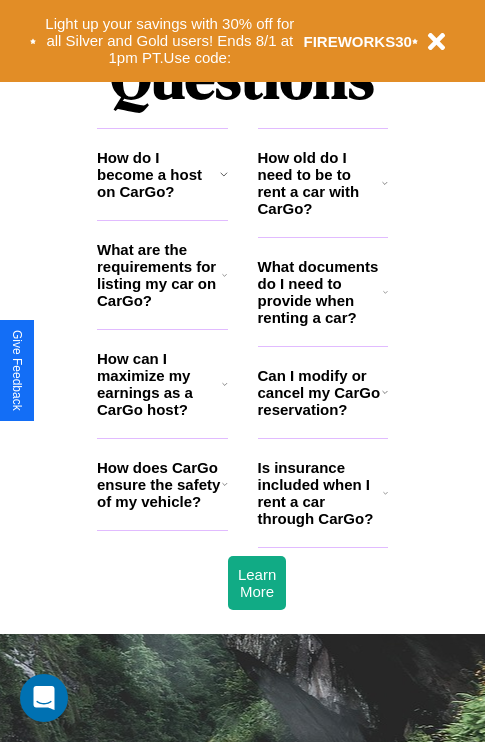 click on "Is insurance included when I rent a car through CarGo?" at bounding box center [320, 493] 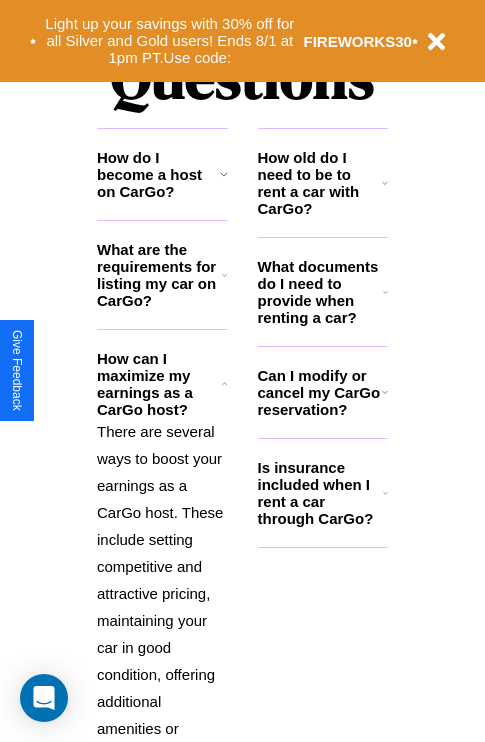 click on "What documents do I need to provide when renting a car?" at bounding box center [321, 292] 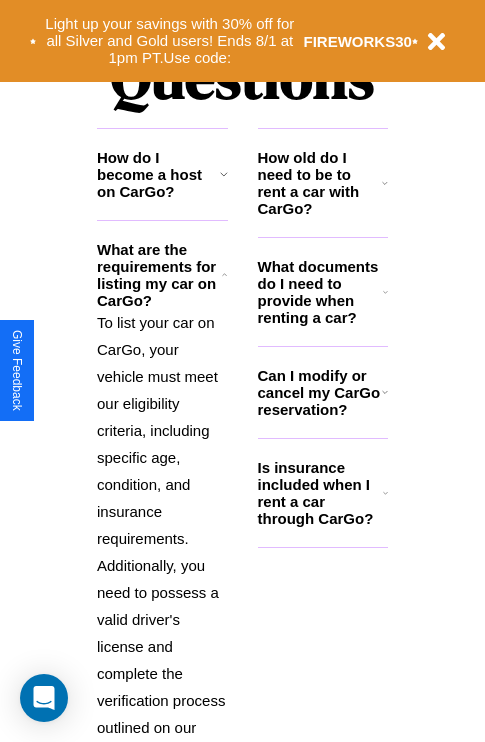 click 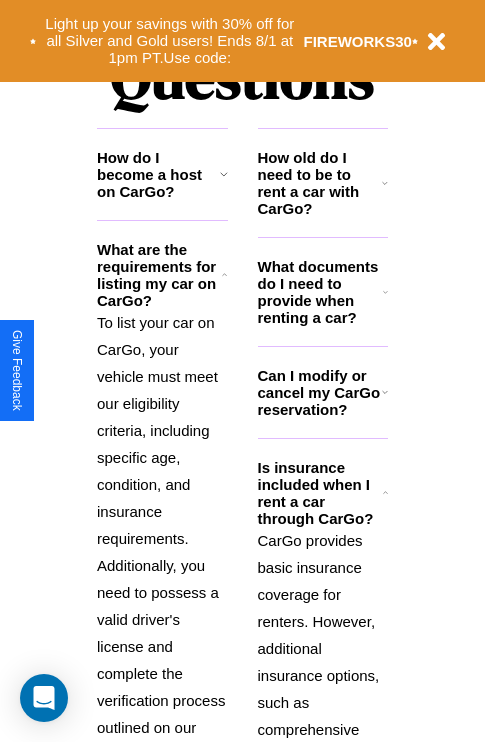 scroll, scrollTop: 0, scrollLeft: 0, axis: both 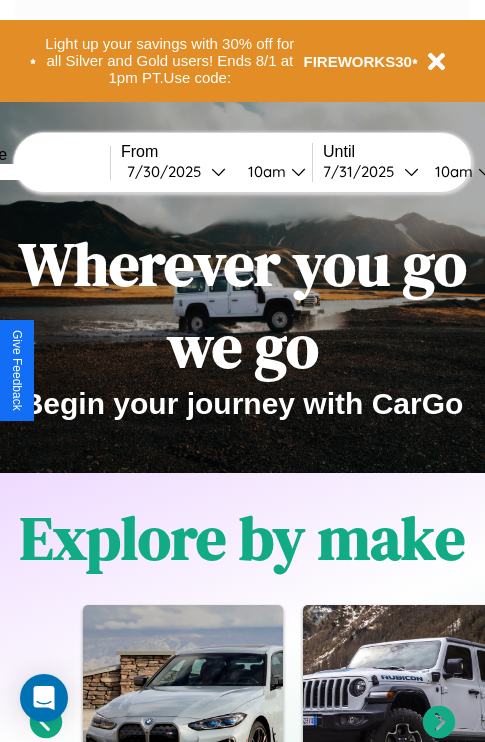 click at bounding box center [35, 172] 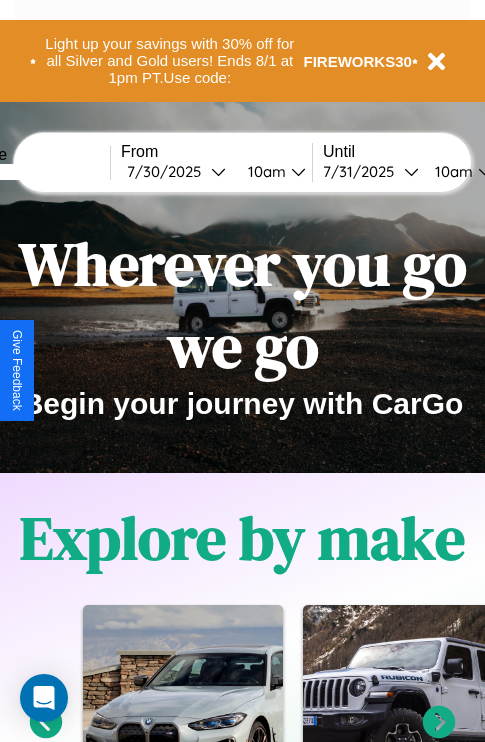 type on "******" 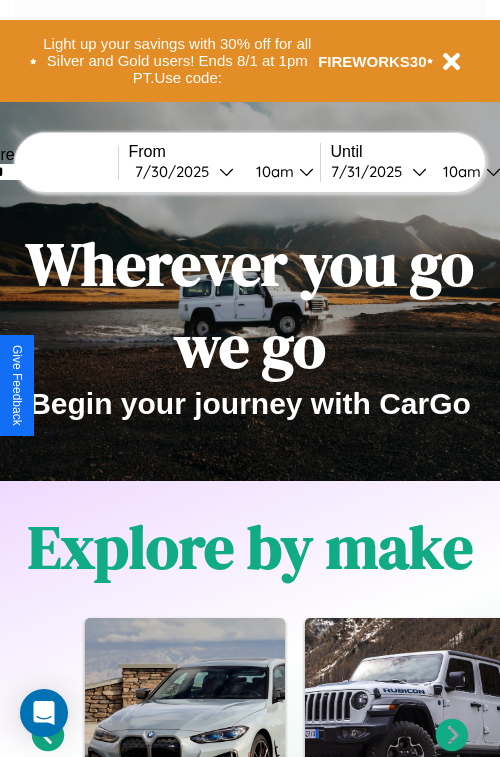 select on "*" 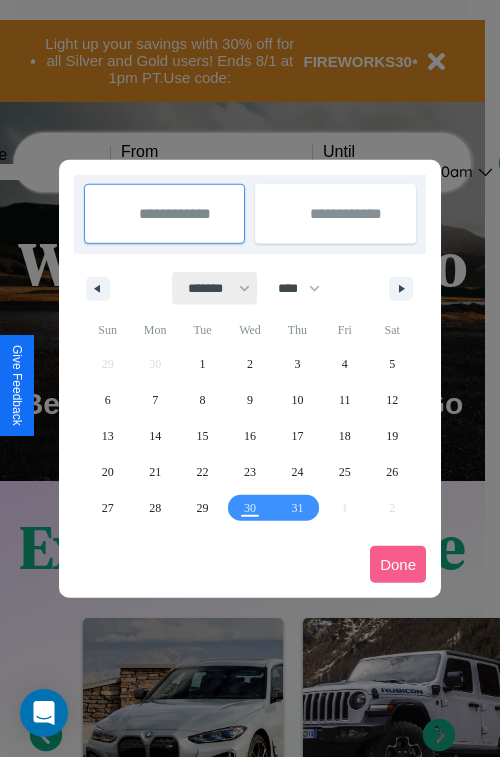 click on "******* ******** ***** ***** *** **** **** ****** ********* ******* ******** ********" at bounding box center [215, 288] 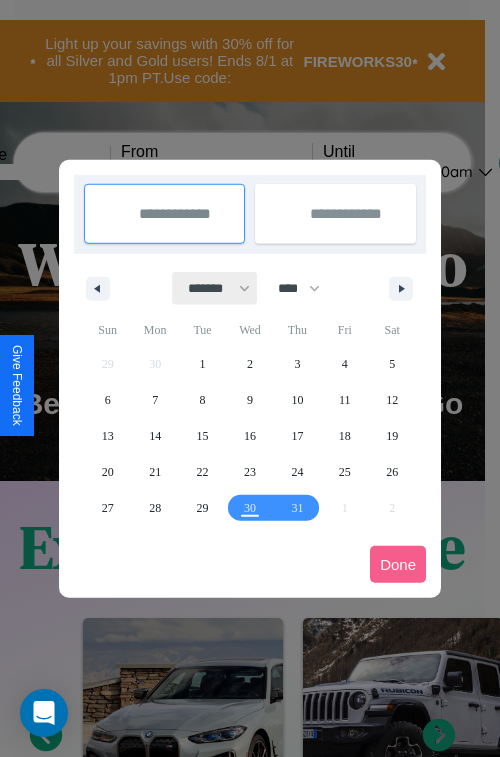 select on "*" 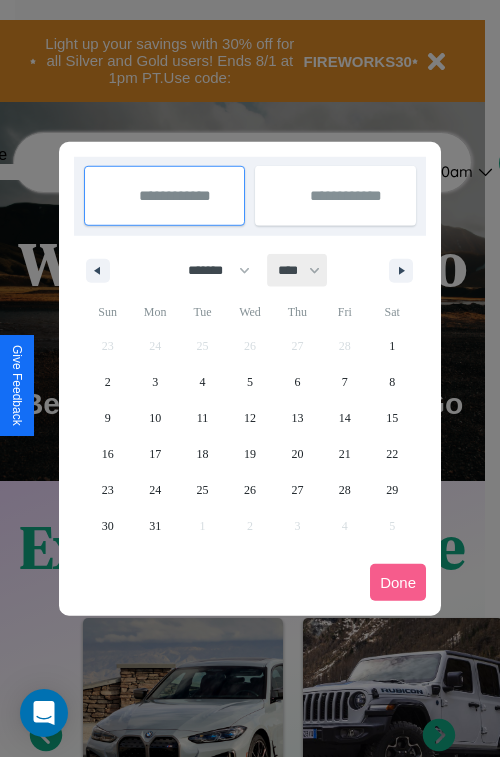 click on "**** **** **** **** **** **** **** **** **** **** **** **** **** **** **** **** **** **** **** **** **** **** **** **** **** **** **** **** **** **** **** **** **** **** **** **** **** **** **** **** **** **** **** **** **** **** **** **** **** **** **** **** **** **** **** **** **** **** **** **** **** **** **** **** **** **** **** **** **** **** **** **** **** **** **** **** **** **** **** **** **** **** **** **** **** **** **** **** **** **** **** **** **** **** **** **** **** **** **** **** **** **** **** **** **** **** **** **** **** **** **** **** **** **** **** **** **** **** **** **** ****" at bounding box center [298, 270] 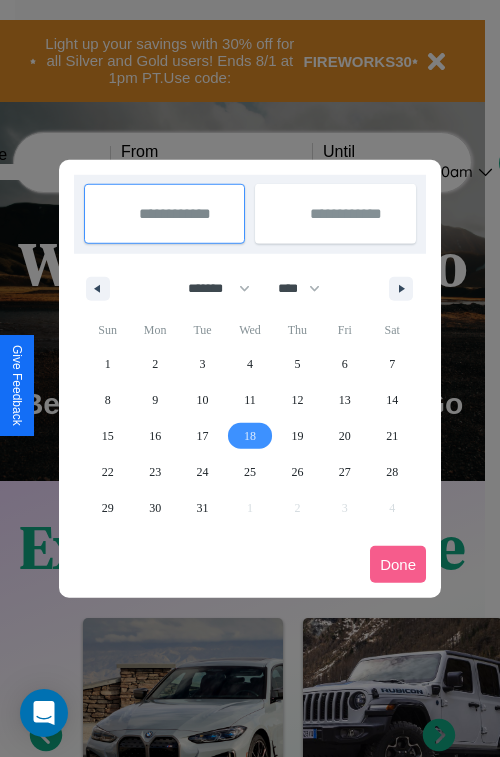 click on "18" at bounding box center (250, 436) 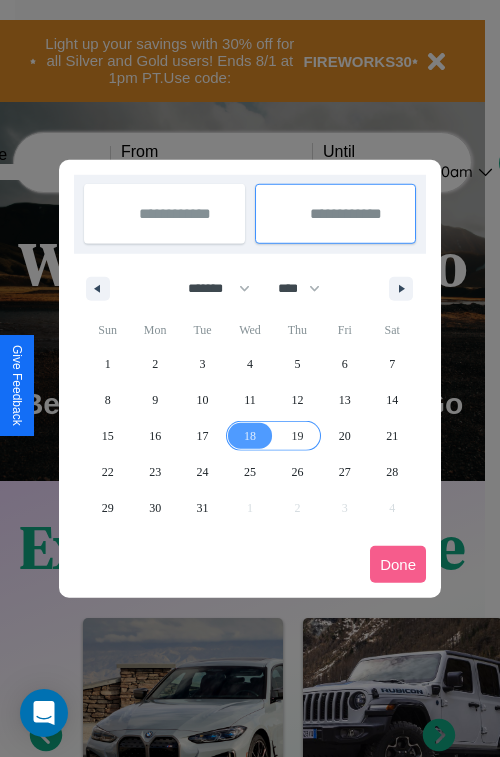 click on "19" at bounding box center (297, 436) 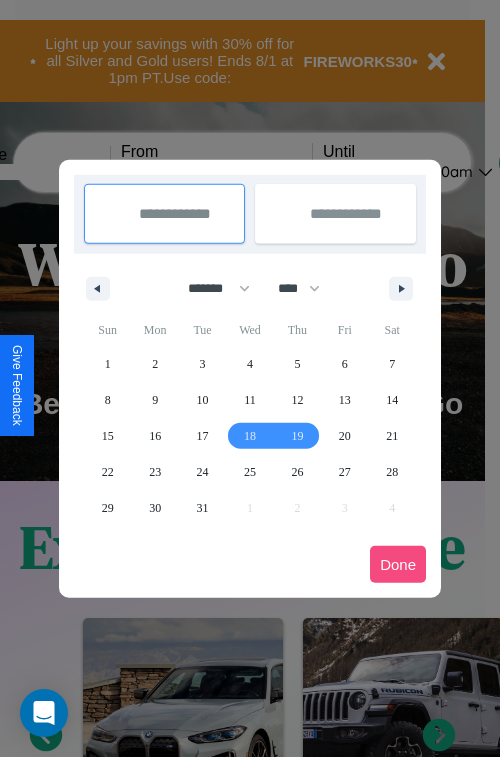 click on "Done" at bounding box center [398, 564] 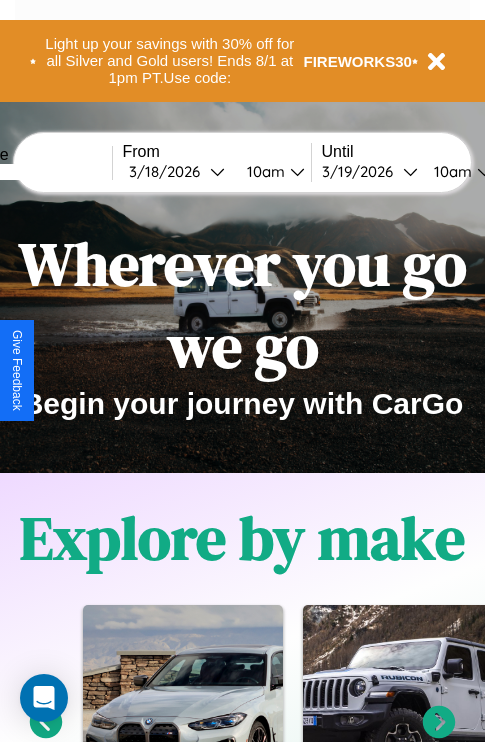 scroll, scrollTop: 0, scrollLeft: 74, axis: horizontal 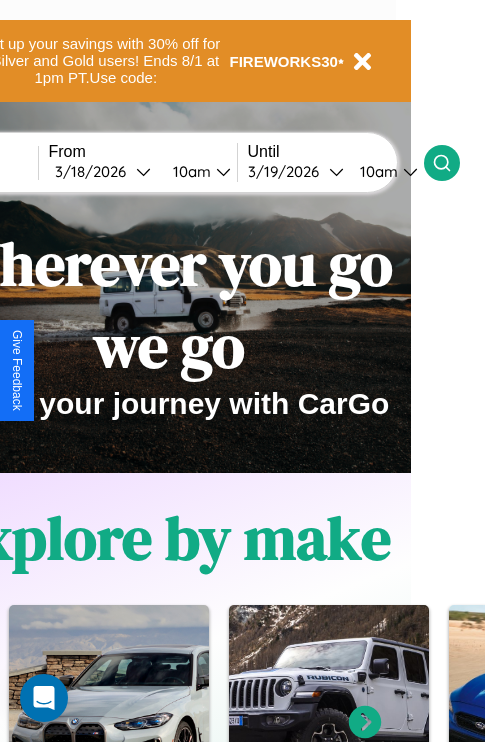 click 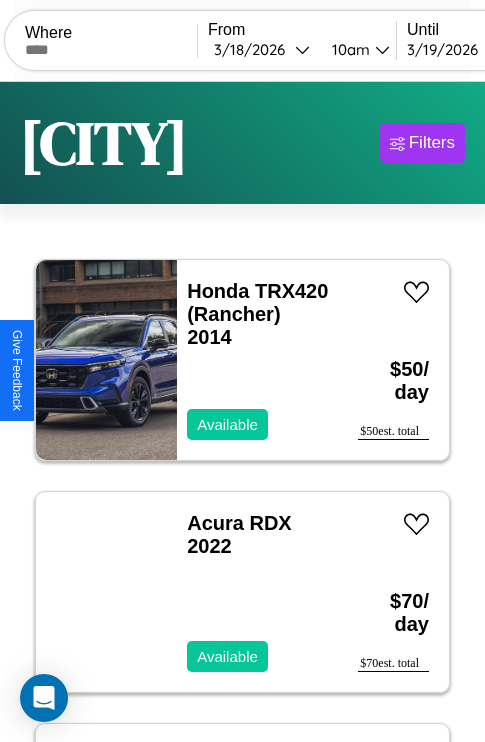 scroll, scrollTop: 95, scrollLeft: 0, axis: vertical 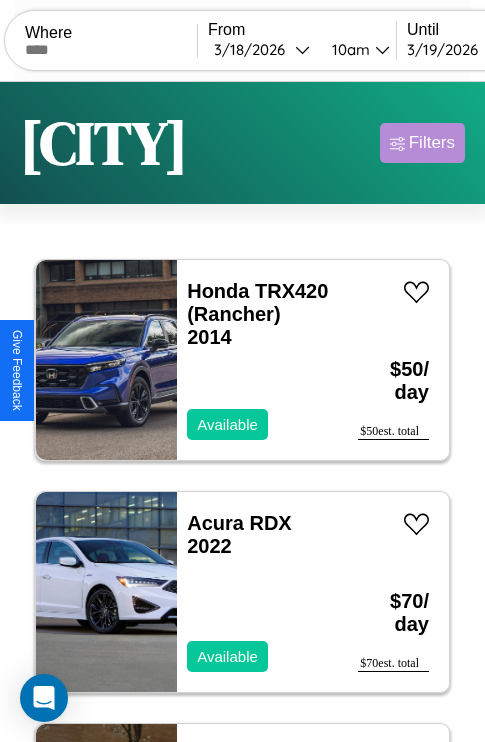 click on "Filters" at bounding box center [432, 143] 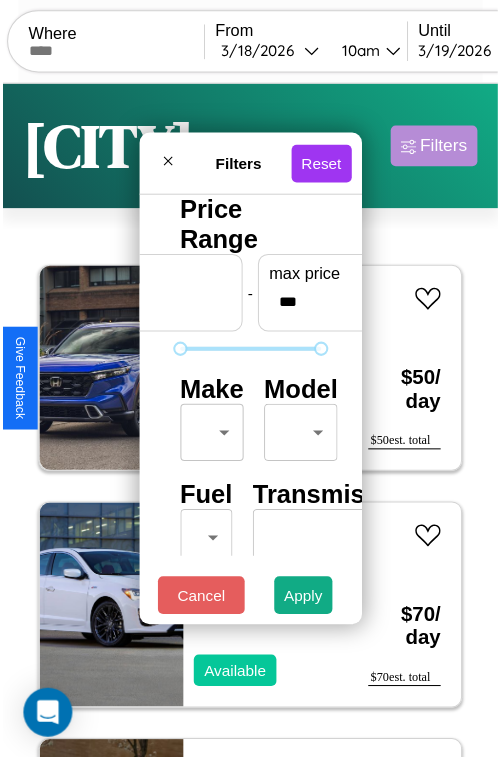 scroll, scrollTop: 59, scrollLeft: 0, axis: vertical 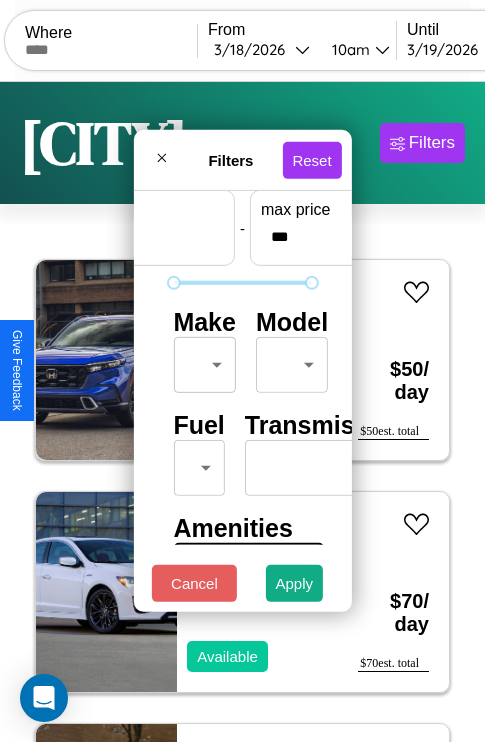 click on "CarGo Where From [DATE] [TIME] Until [DATE] [TIME] Become a Host Login Sign Up [CITY] Filters 25  cars in this area These cars can be picked up in this city. Honda   TRX420 (Rancher)   2014 Available $ 50  / day $ 50  est. total Acura   RDX   2022 Available $ 70  / day $ 70  est. total Infiniti   G37   2017 Available $ 40  / day $ 40  est. total Volkswagen   Quantum   2023 Available $ 190  / day $ 190  est. total Mazda   Mazda2   2017 Available $ 70  / day $ 70  est. total Volvo   Cab Behind Engine   2019 Unavailable $ 150  / day $ 150  est. total Bentley   Azure   2021 Available $ 130  / day $ 130  est. total Chrysler   Crossfire   2016 Available $ 120  / day $ 120  est. total Fiat   Brava   2019 Available $ 140  / day $ 140  est. total Fiat   Freemont   2016 Available $ 200  / day $ 200  est. total Jeep   Comanche   2024 Available $ 150  / day $ 150  est. total Aston Martin   Vanquish Zagato   2016 Available $ 140  / day $ 140  est. total Bentley   Turbo   2020 Available $ 130  / day $ 130     $ $" at bounding box center (242, 412) 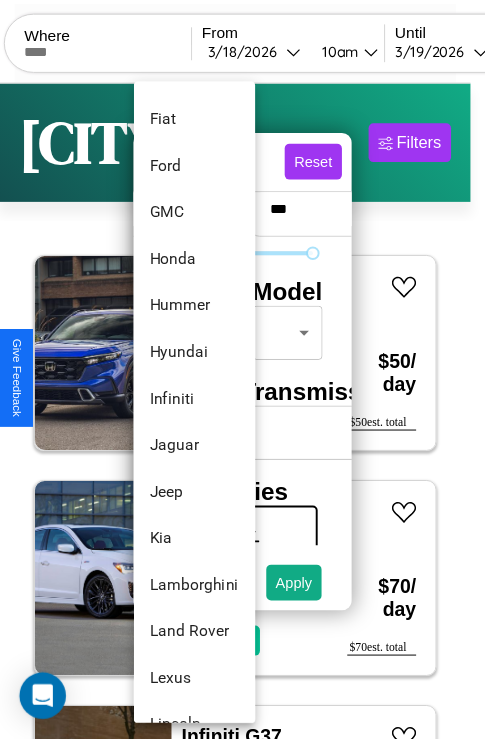 scroll, scrollTop: 662, scrollLeft: 0, axis: vertical 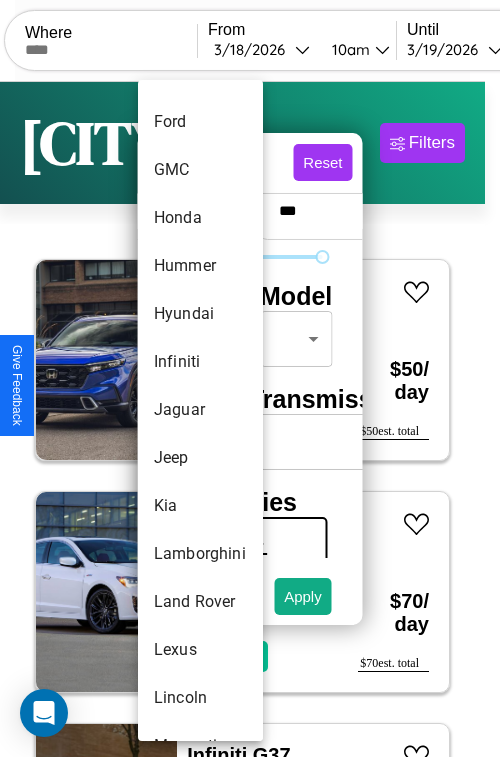 click on "Jaguar" at bounding box center (200, 410) 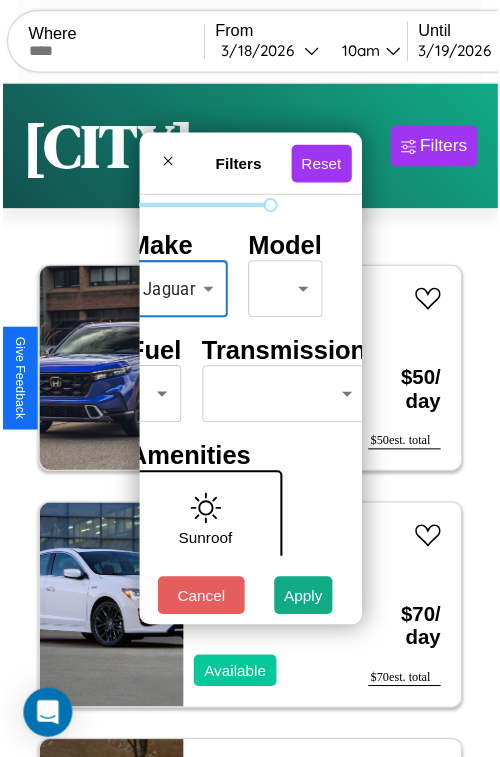 scroll, scrollTop: 162, scrollLeft: 63, axis: both 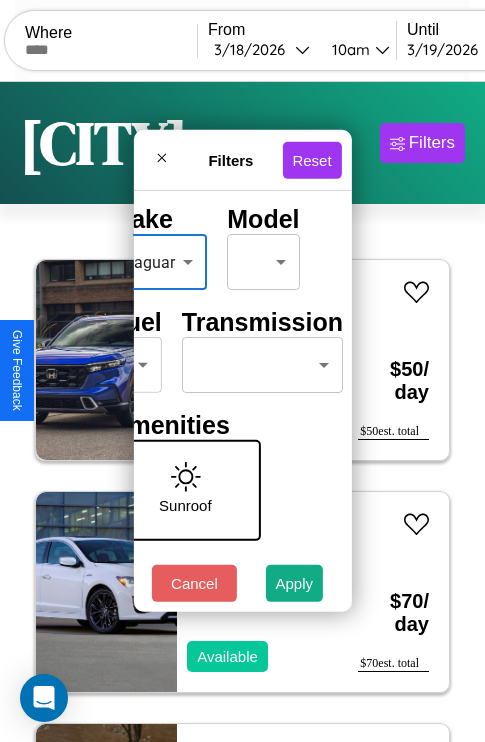 click on "CarGo Where From [DATE] [TIME] Until [DATE] [TIME] Become a Host Login Sign Up [CITY] Filters 25  cars in this area These cars can be picked up in this city. Honda   TRX420 (Rancher)   2014 Available $ 50  / day $ 50  est. total Acura   RDX   2022 Available $ 70  / day $ 70  est. total Infiniti   G37   2017 Available $ 40  / day $ 40  est. total Volkswagen   Quantum   2023 Available $ 190  / day $ 190  est. total Mazda   Mazda2   2017 Available $ 70  / day $ 70  est. total Volvo   Cab Behind Engine   2019 Unavailable $ 150  / day $ 150  est. total Bentley   Azure   2021 Available $ 130  / day $ 130  est. total Chrysler   Crossfire   2016 Available $ 120  / day $ 120  est. total Fiat   Brava   2019 Available $ 140  / day $ 140  est. total Fiat   Freemont   2016 Available $ 200  / day $ 200  est. total Jeep   Comanche   2024 Available $ 150  / day $ 150  est. total Aston Martin   Vanquish Zagato   2016 Available $ 140  / day $ 140  est. total Bentley   Turbo   2020 Available $ 130  / day $ 130     $ $" at bounding box center [242, 412] 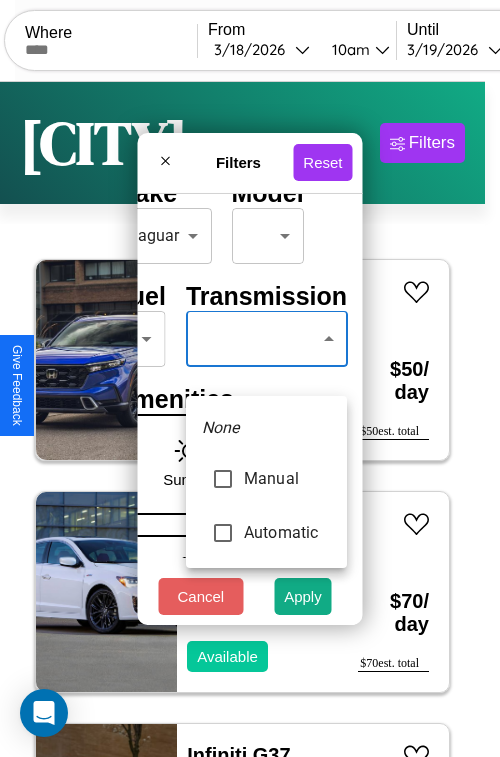 type on "*********" 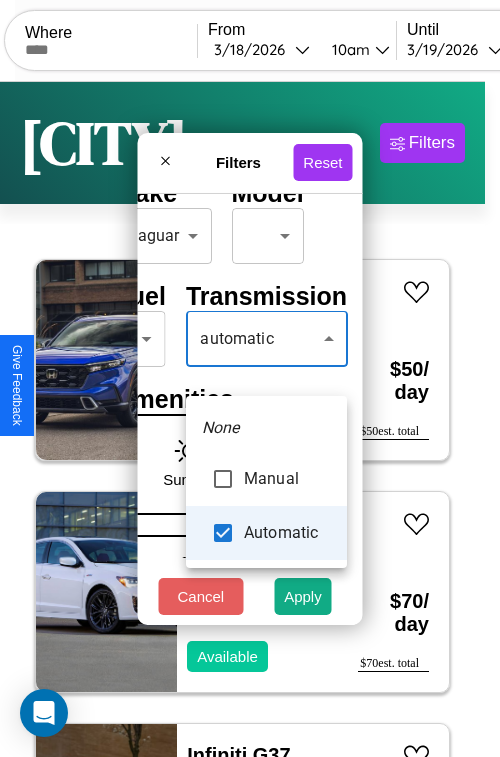 click at bounding box center (250, 378) 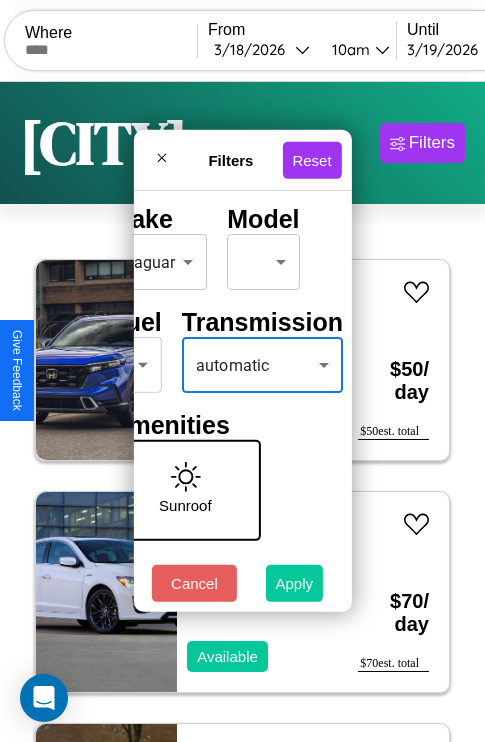 click on "Apply" at bounding box center [295, 583] 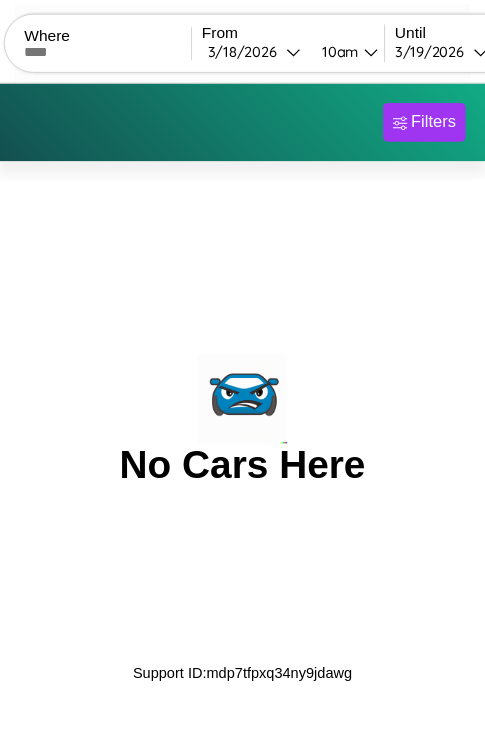 scroll, scrollTop: 0, scrollLeft: 0, axis: both 